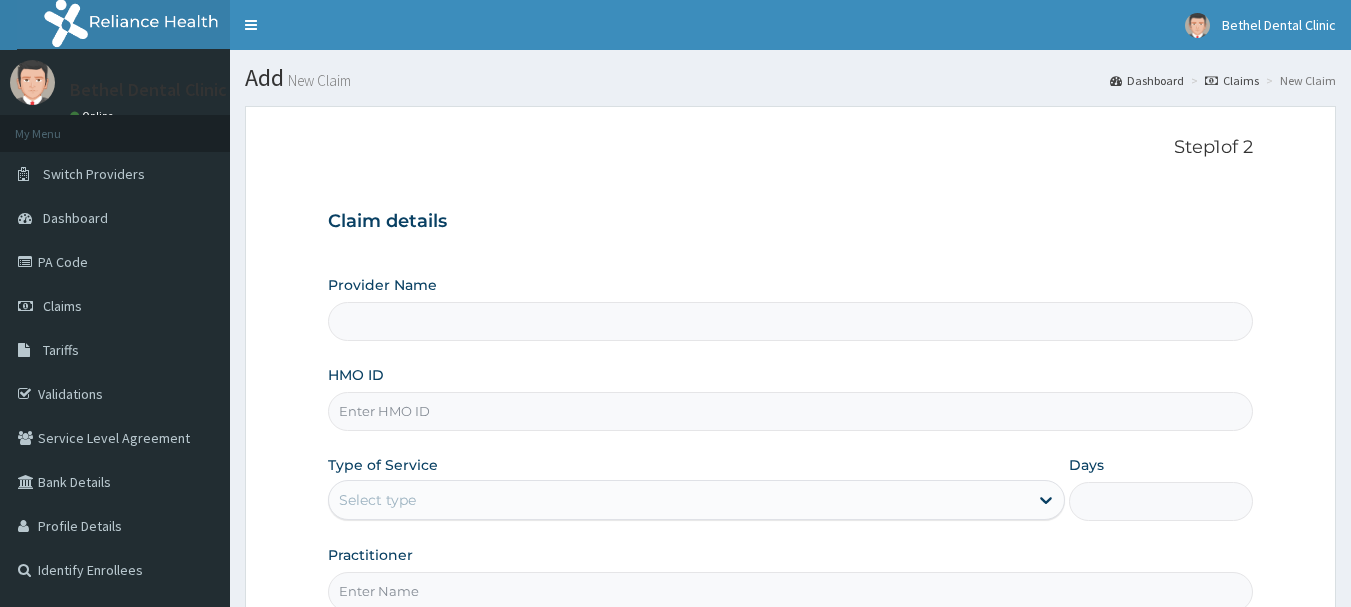 scroll, scrollTop: 0, scrollLeft: 0, axis: both 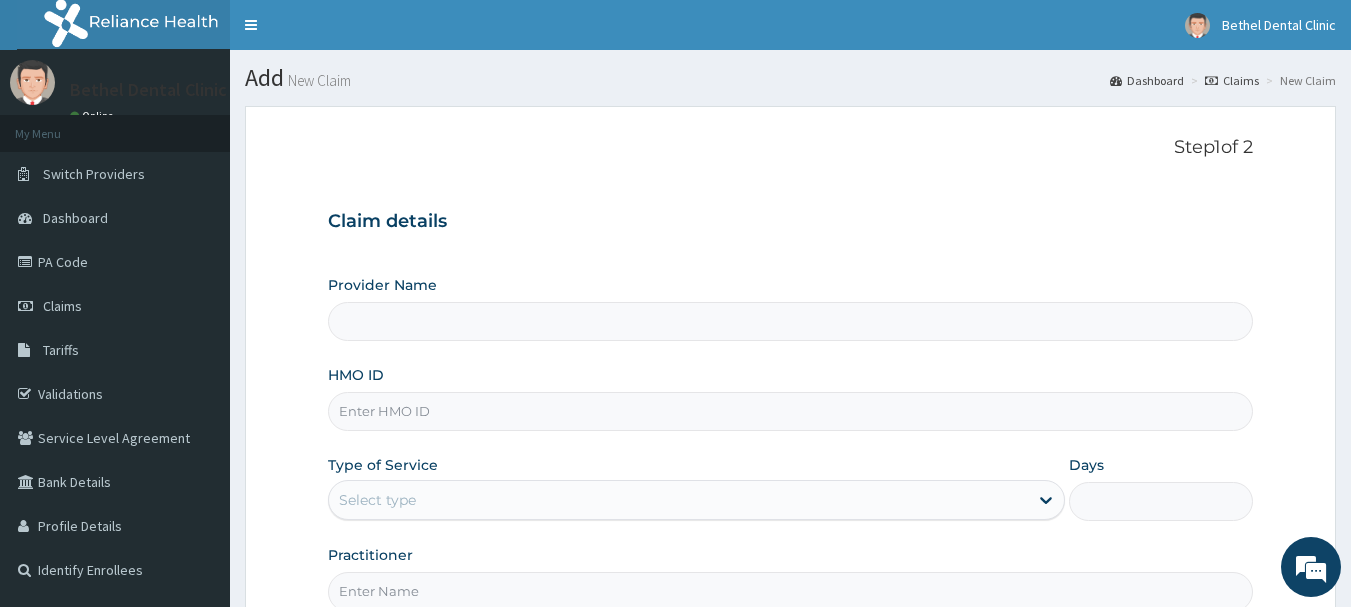 type on "BETHEL DENTAL CLINIC - [CITY]" 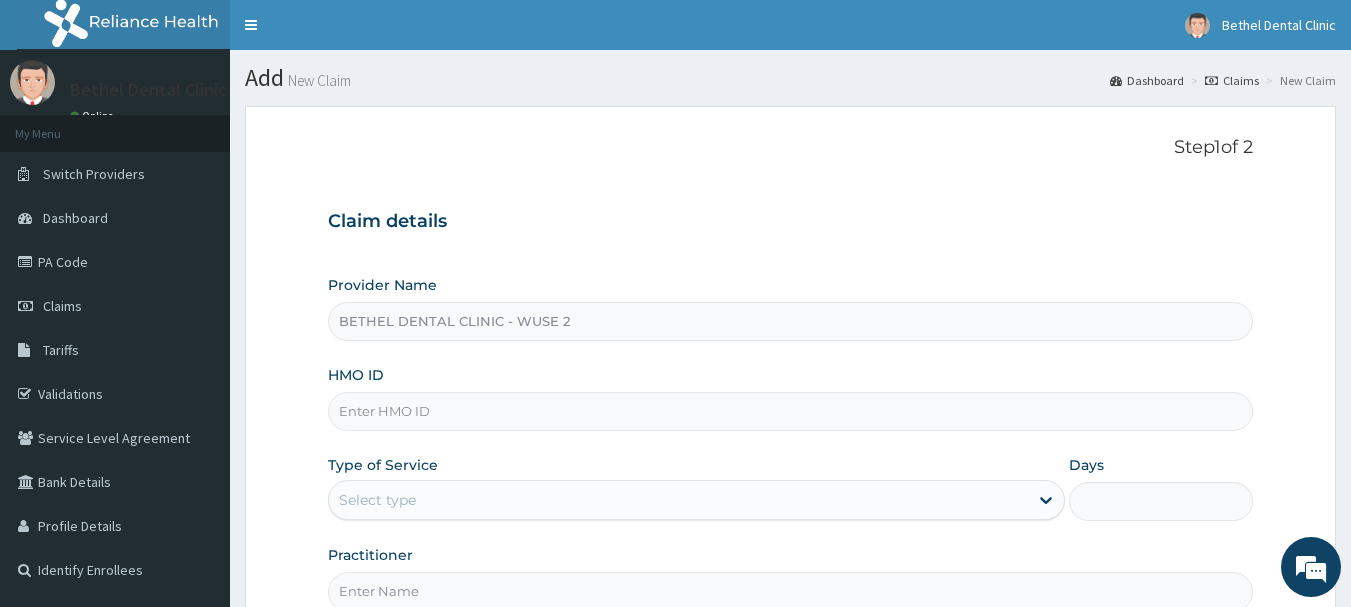 click on "HMO ID" at bounding box center [791, 411] 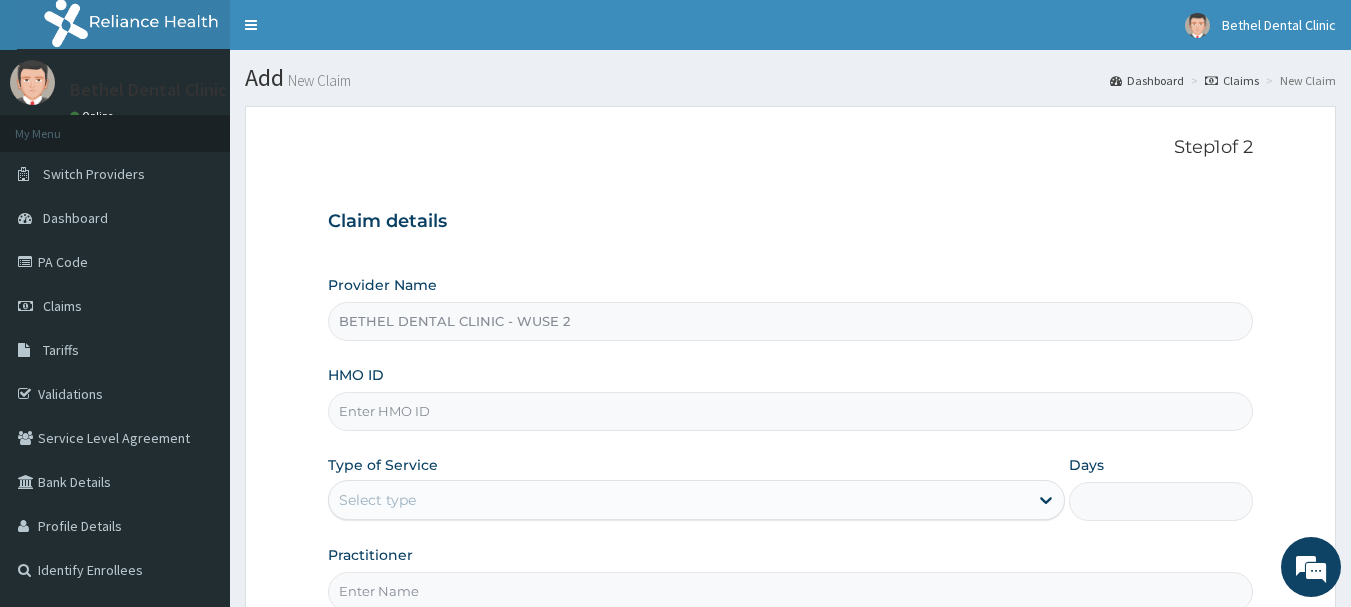 scroll, scrollTop: 0, scrollLeft: 0, axis: both 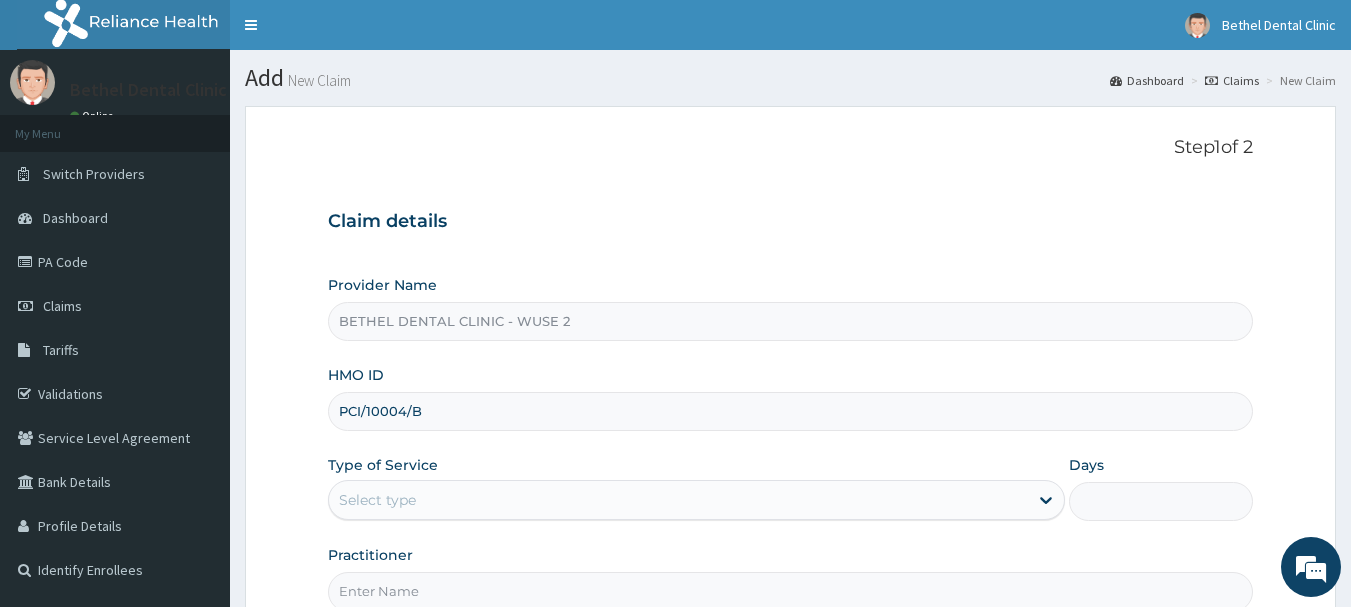 type on "PCI/10004/B" 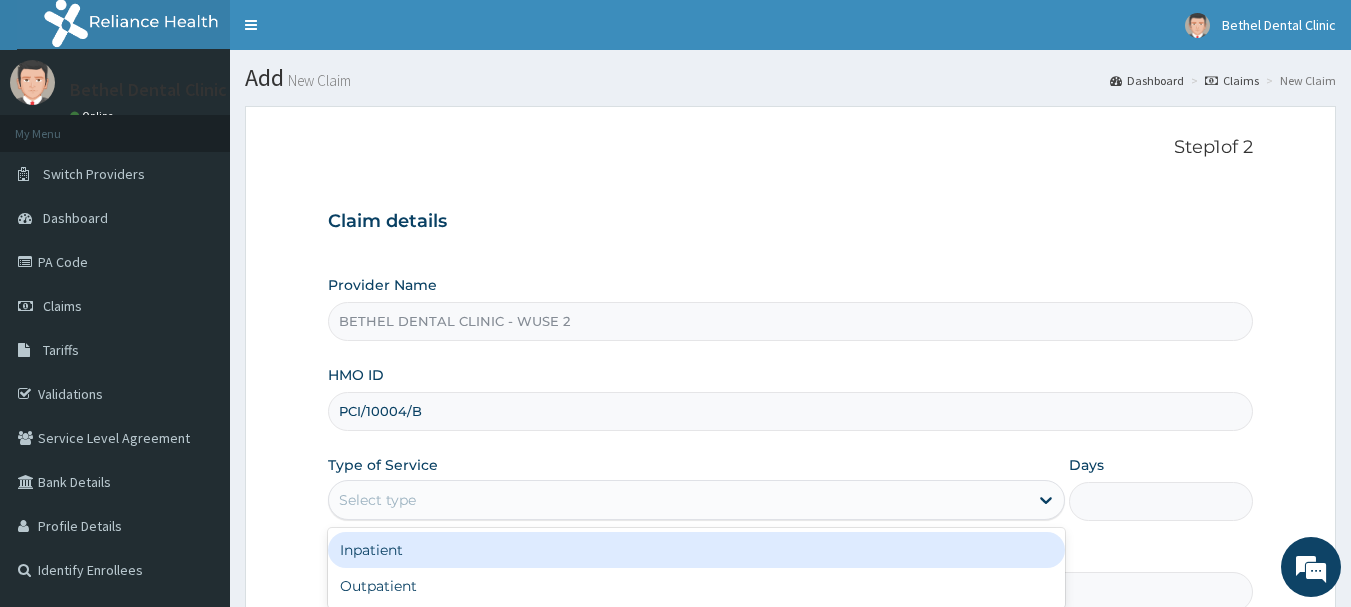 click on "Select type" at bounding box center [678, 500] 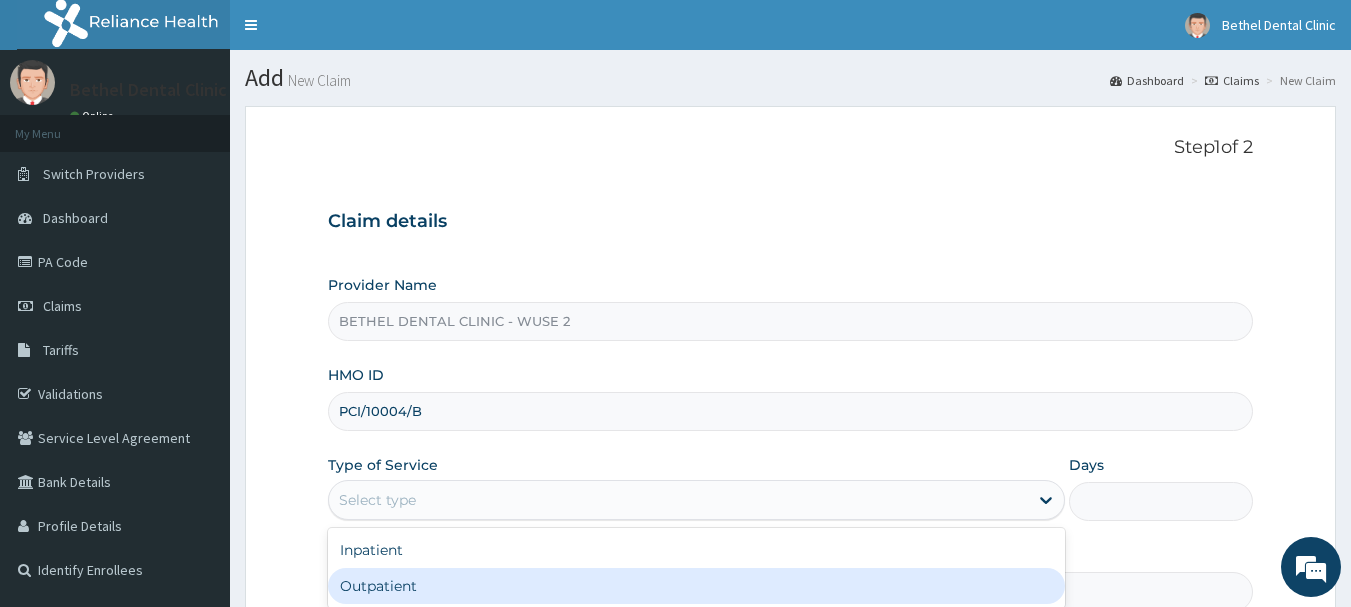 click on "Outpatient" at bounding box center [696, 586] 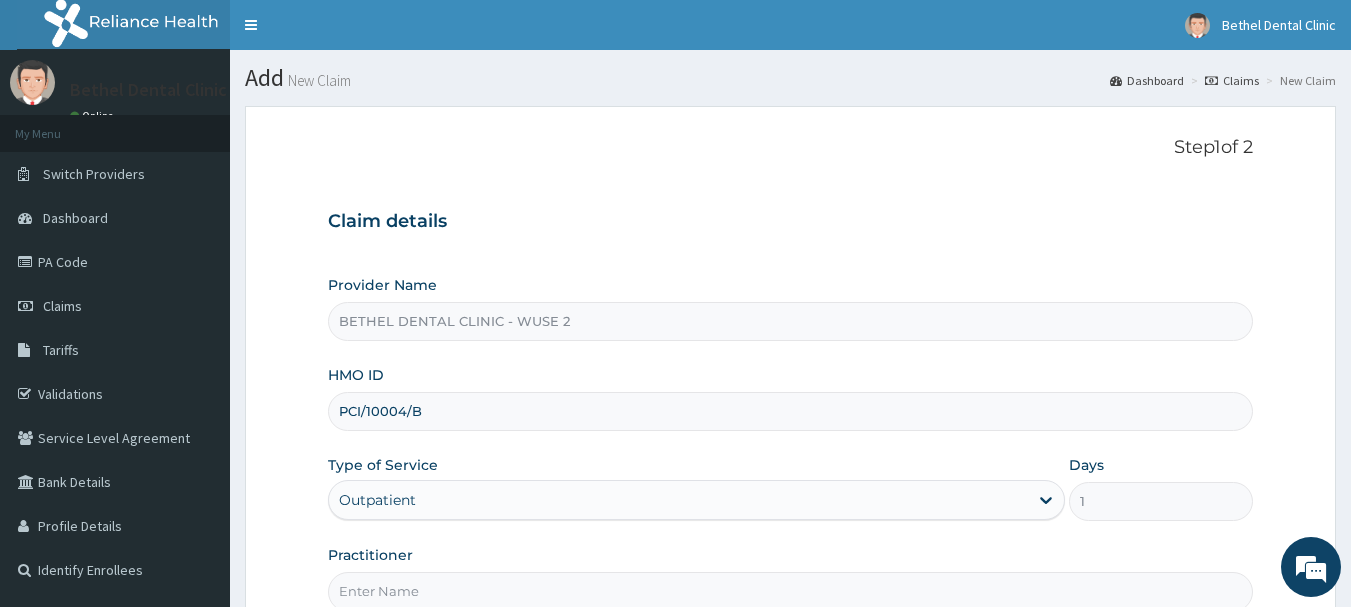 scroll, scrollTop: 215, scrollLeft: 0, axis: vertical 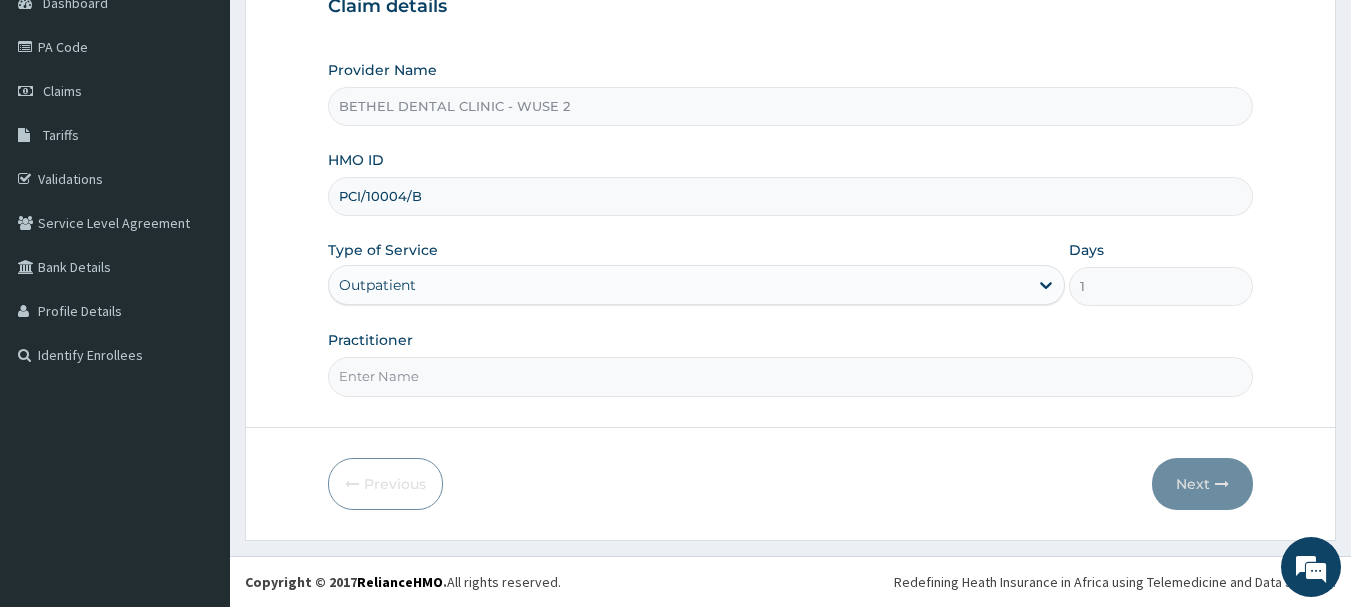 click on "Practitioner" at bounding box center [791, 376] 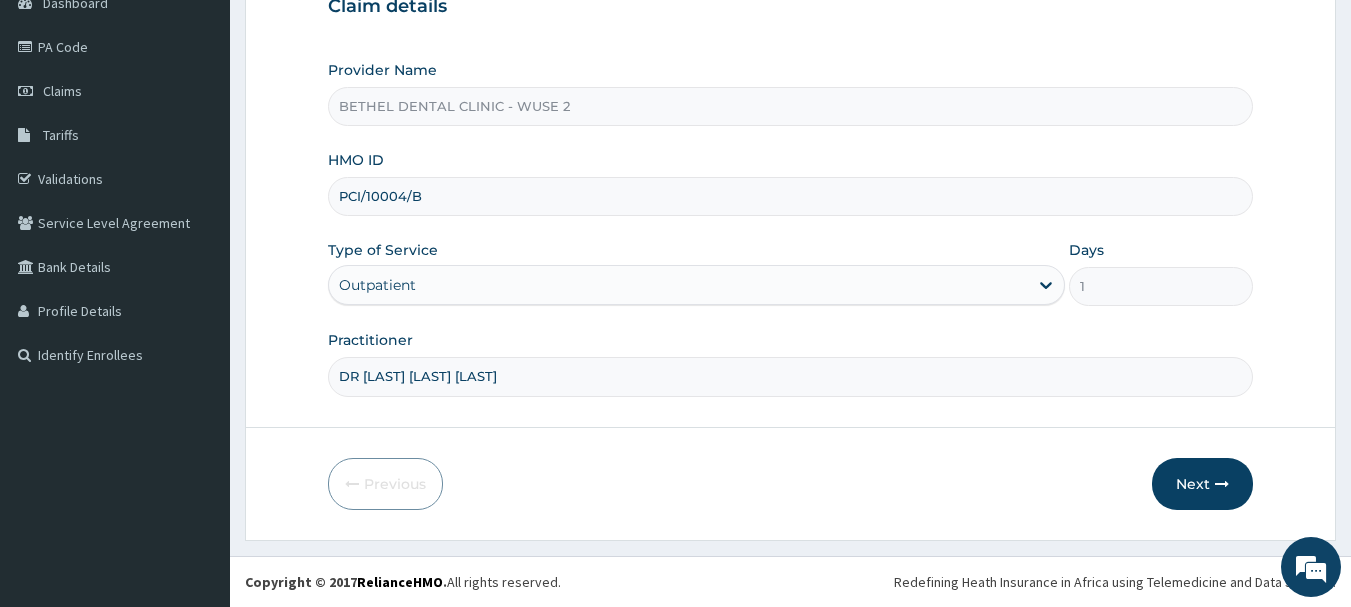 click on "DR IISIKWEI UCHE" at bounding box center (791, 376) 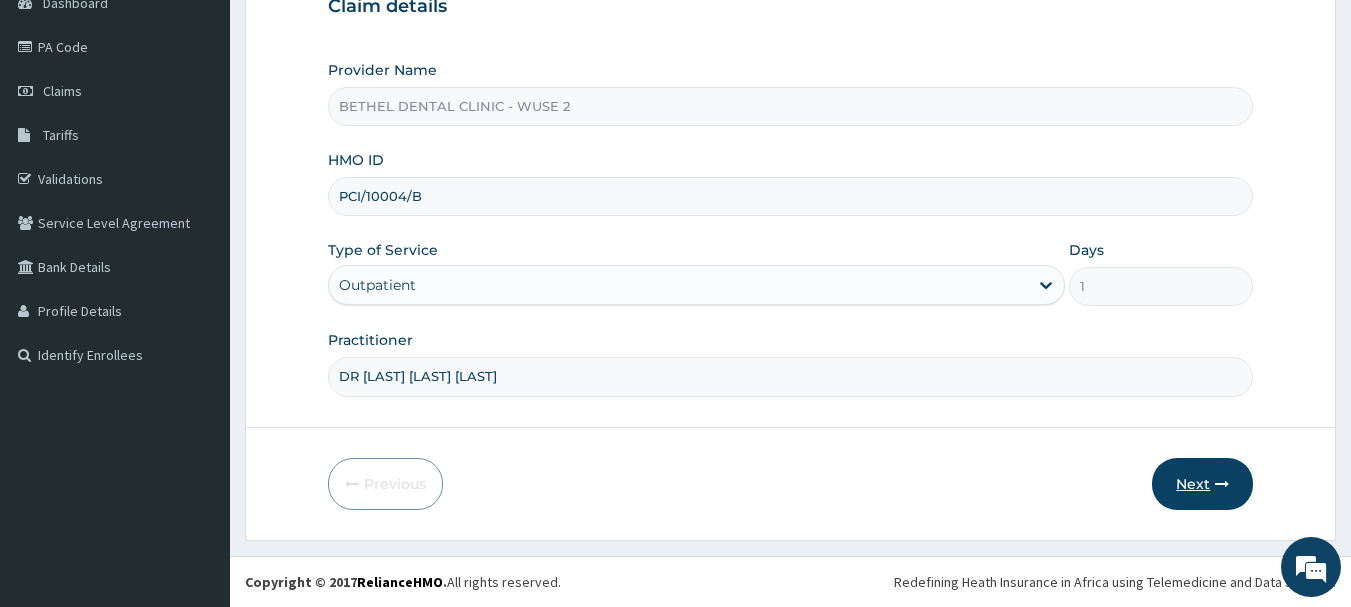 type on "DR ISIKWEI UCHE" 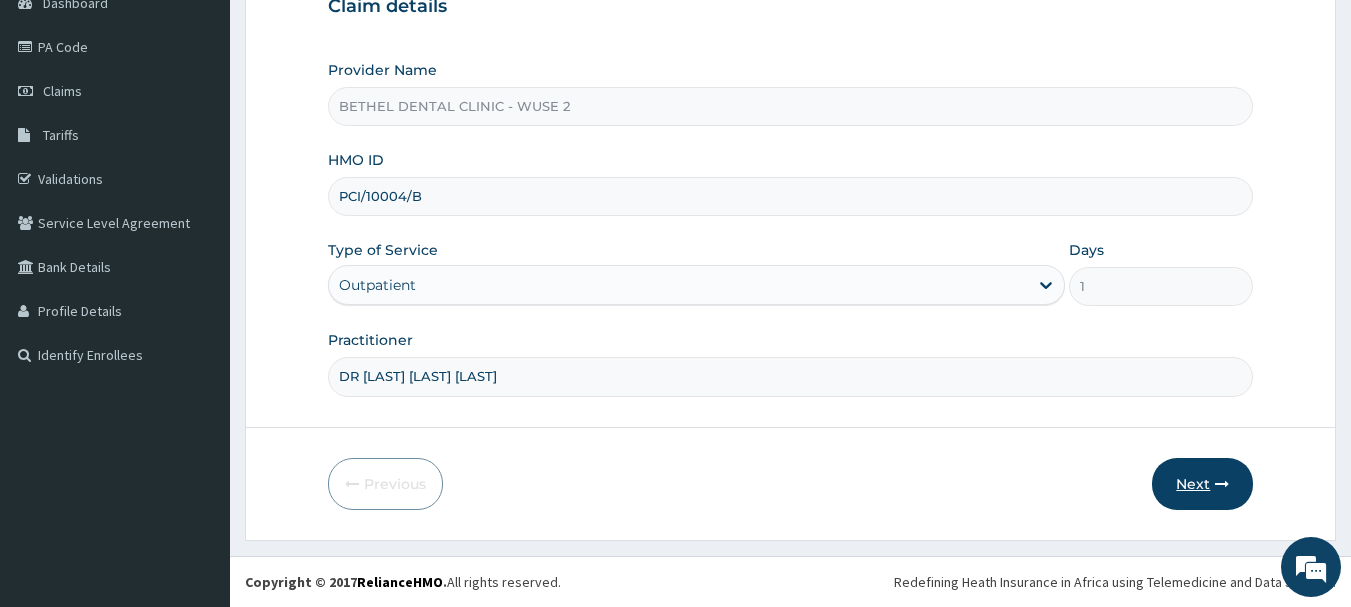 click on "Next" at bounding box center (1202, 484) 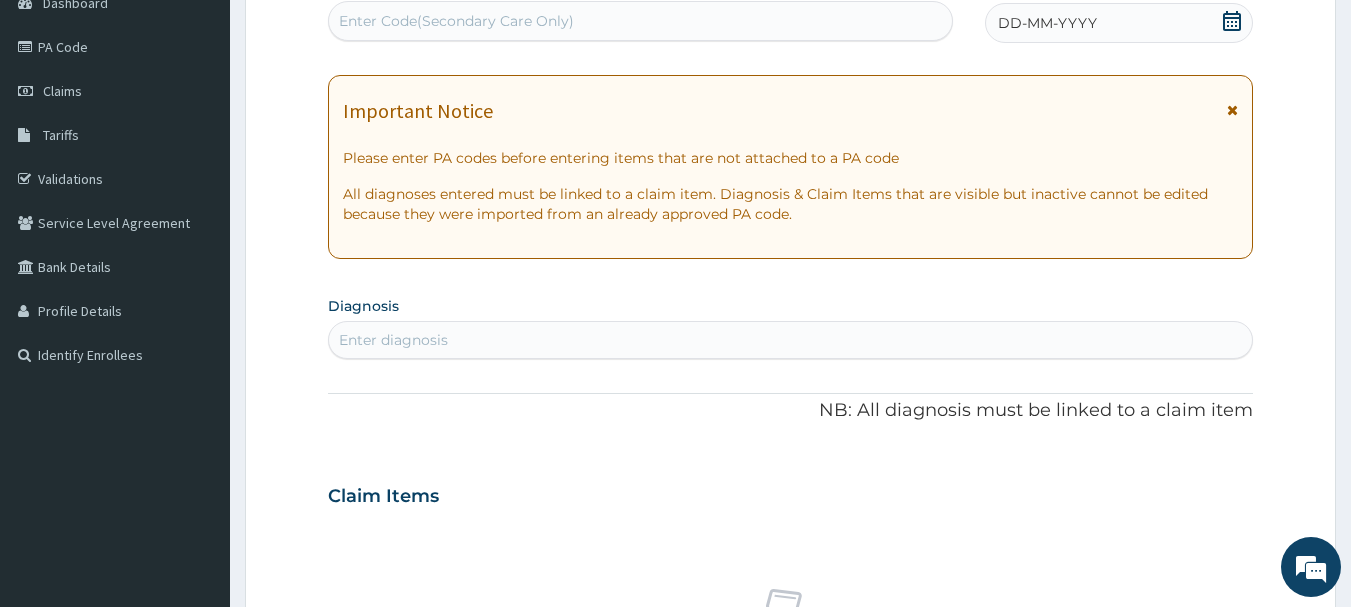 click on "Enter Code(Secondary Care Only)" at bounding box center [641, 21] 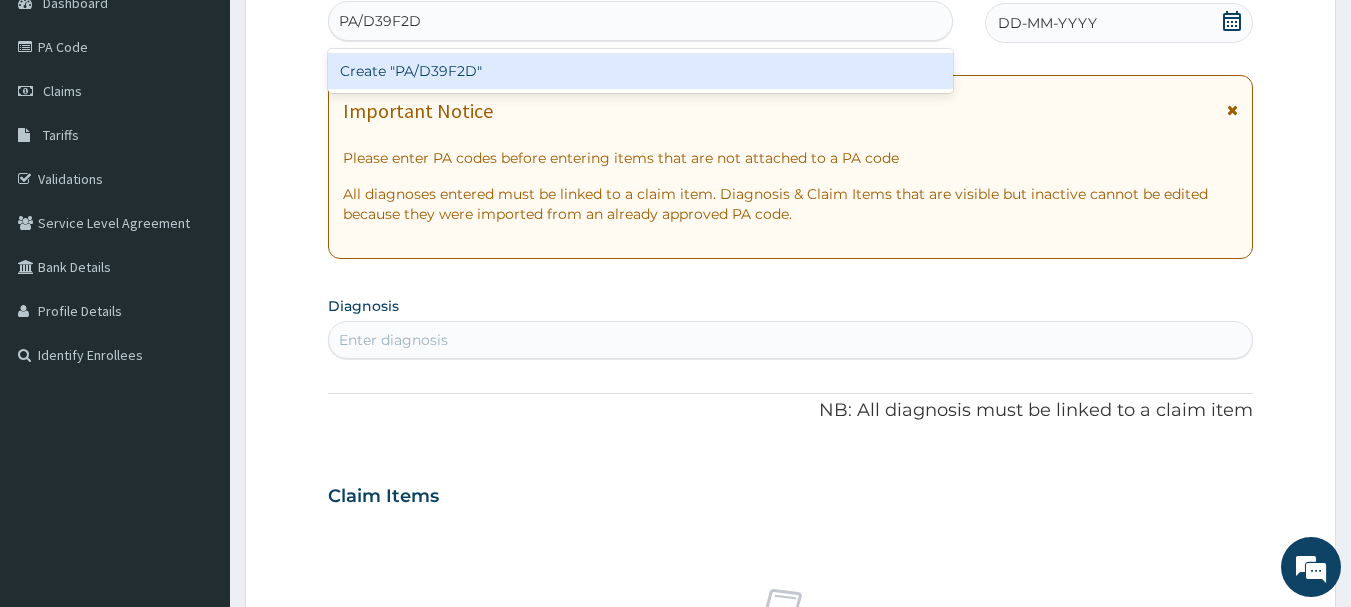 click on "Create "PA/D39F2D"" at bounding box center (641, 71) 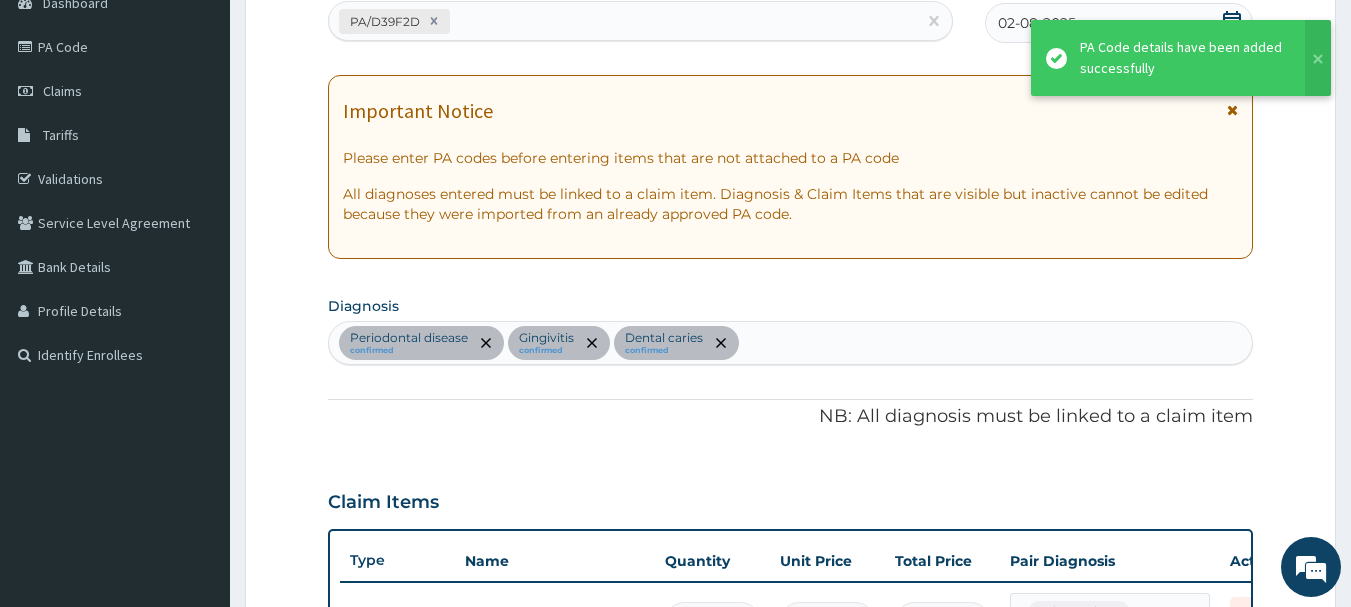 scroll, scrollTop: 744, scrollLeft: 0, axis: vertical 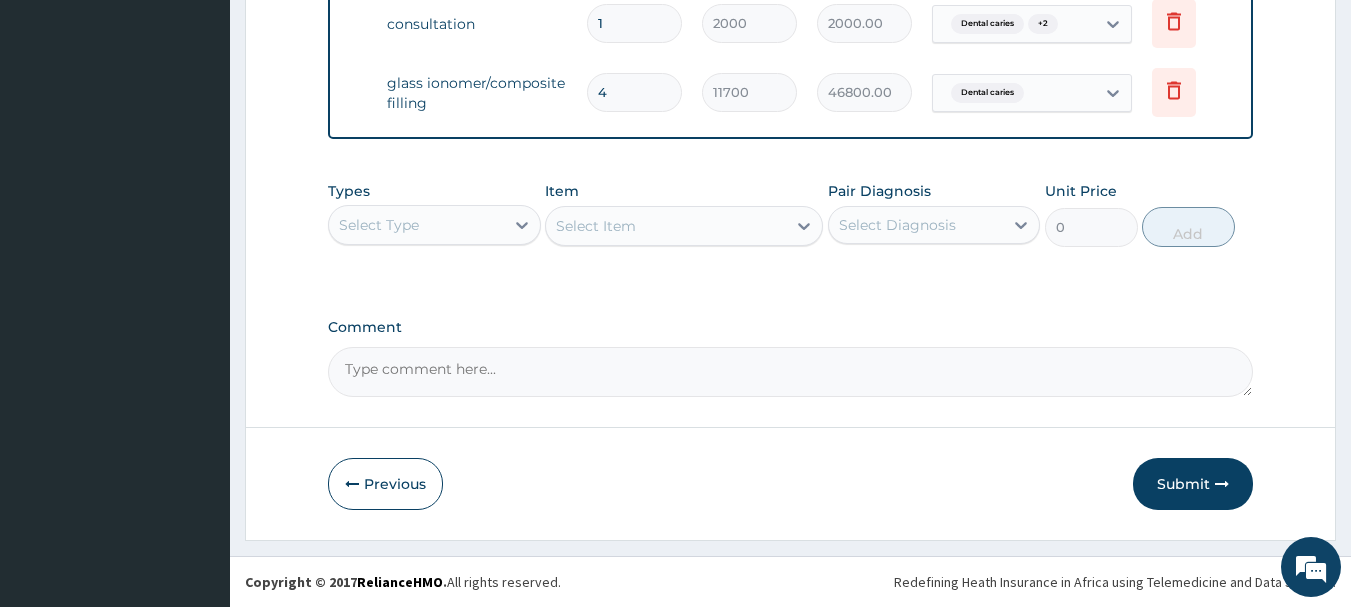 click on "Comment" at bounding box center [791, 372] 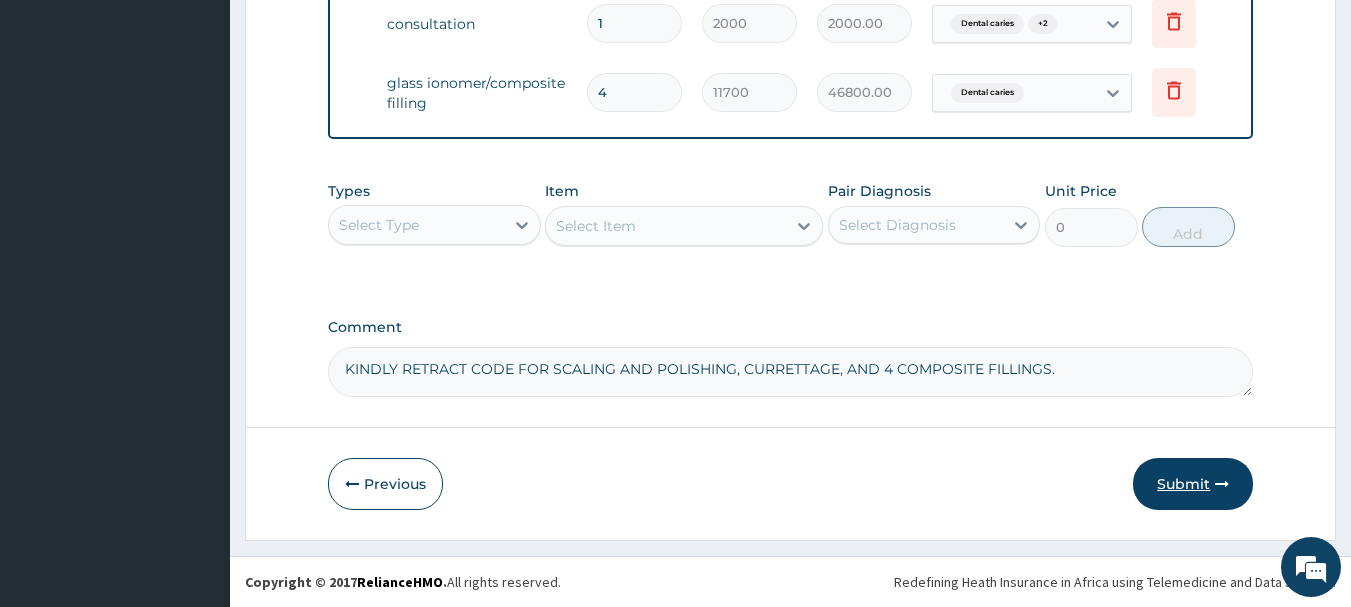 type on "KINDLY RETRACT CODE FOR SCALING AND POLISHING, CURRETTAGE, AND 4 COMPOSITE FILLINGS." 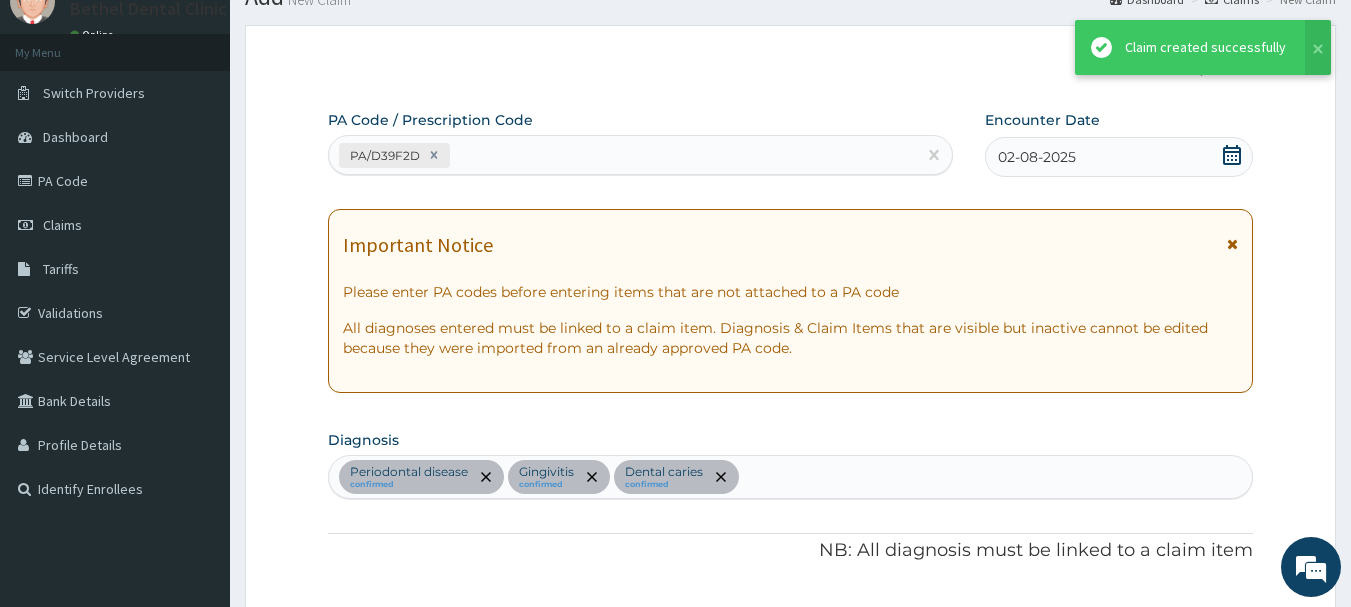 scroll, scrollTop: 970, scrollLeft: 0, axis: vertical 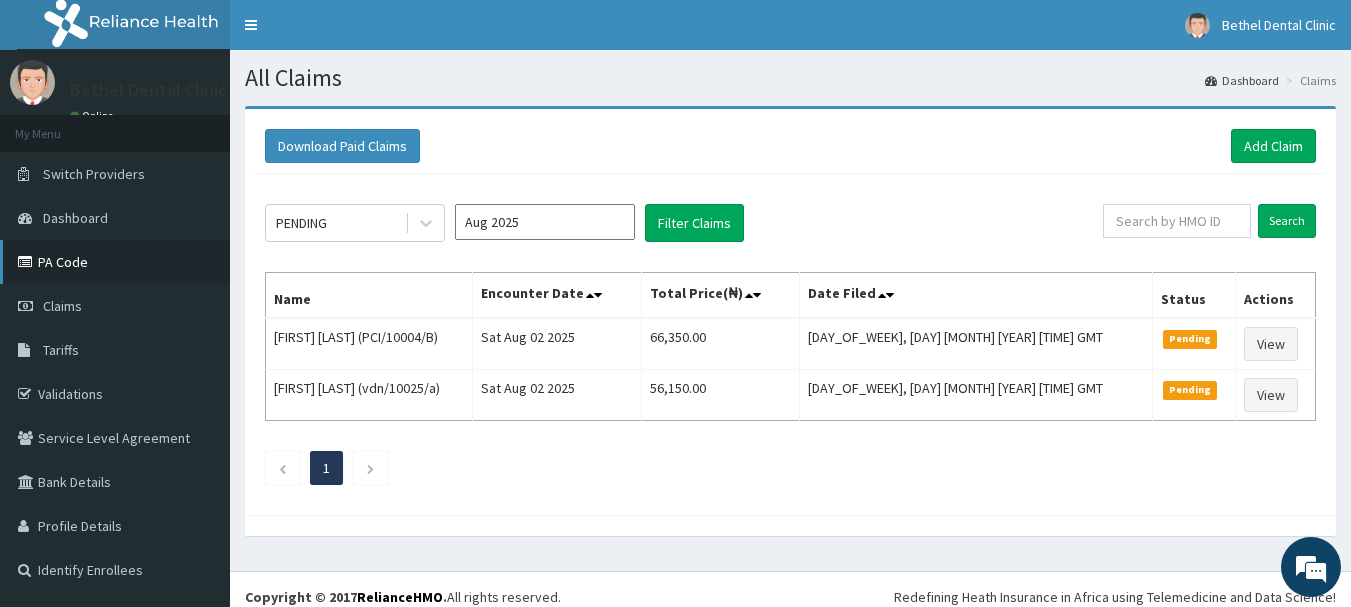 click on "PA Code" at bounding box center [115, 262] 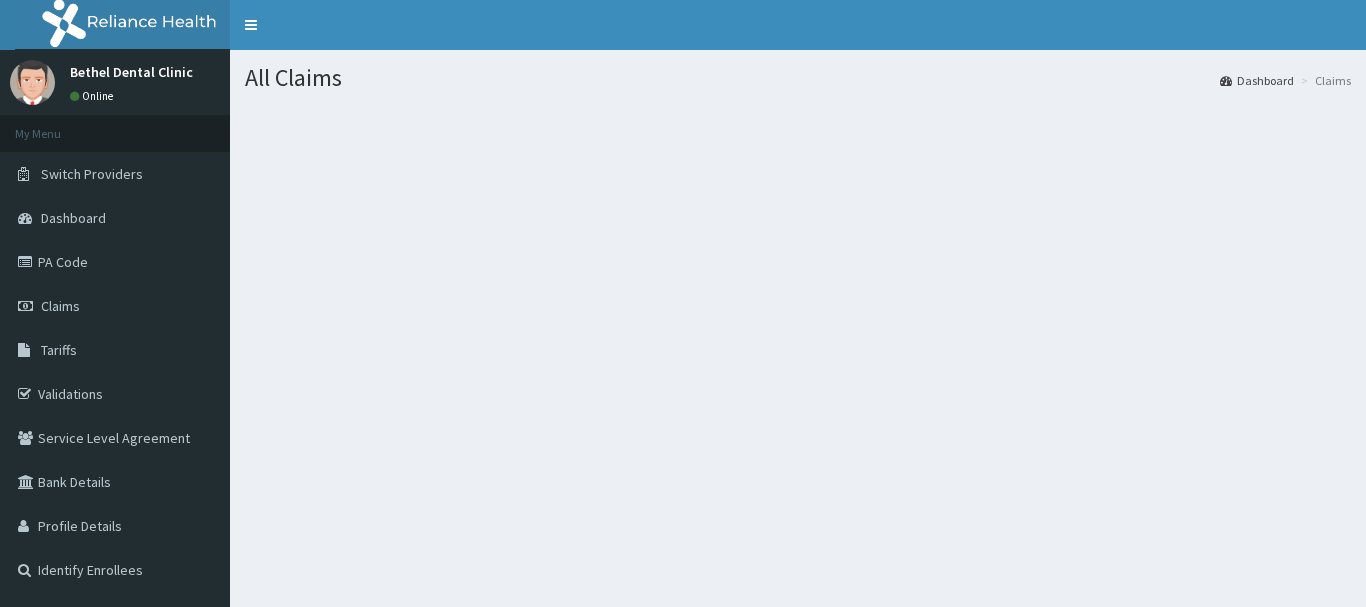 scroll, scrollTop: 0, scrollLeft: 0, axis: both 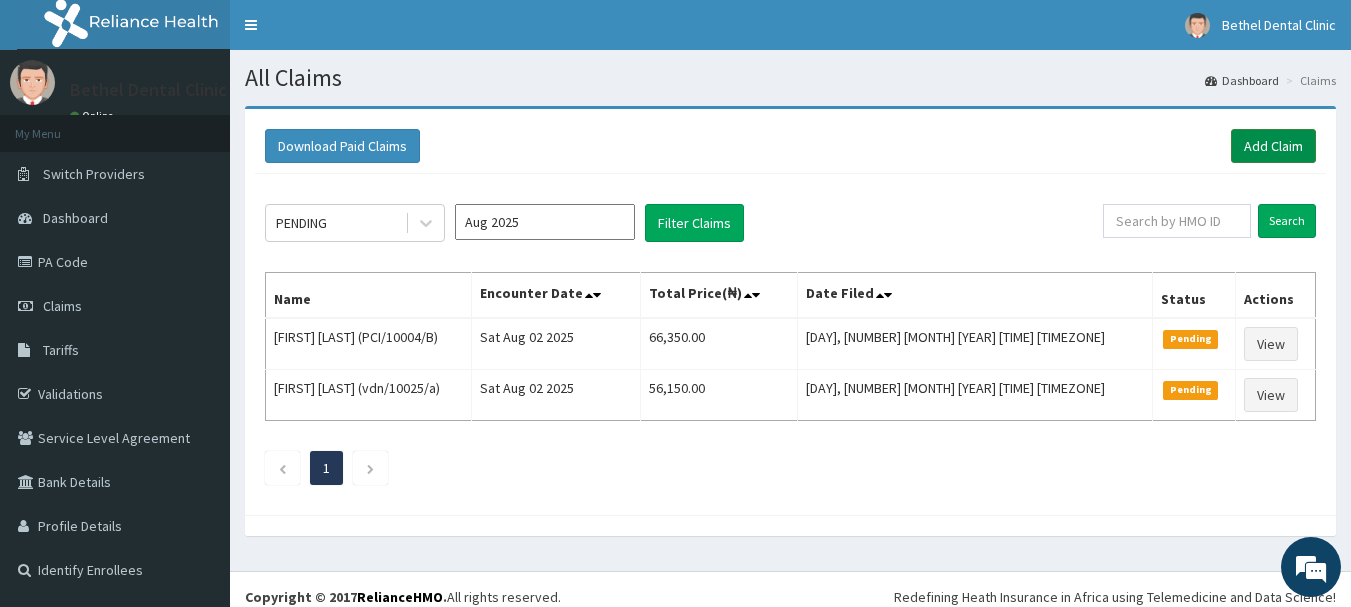 click on "Add Claim" at bounding box center (1273, 146) 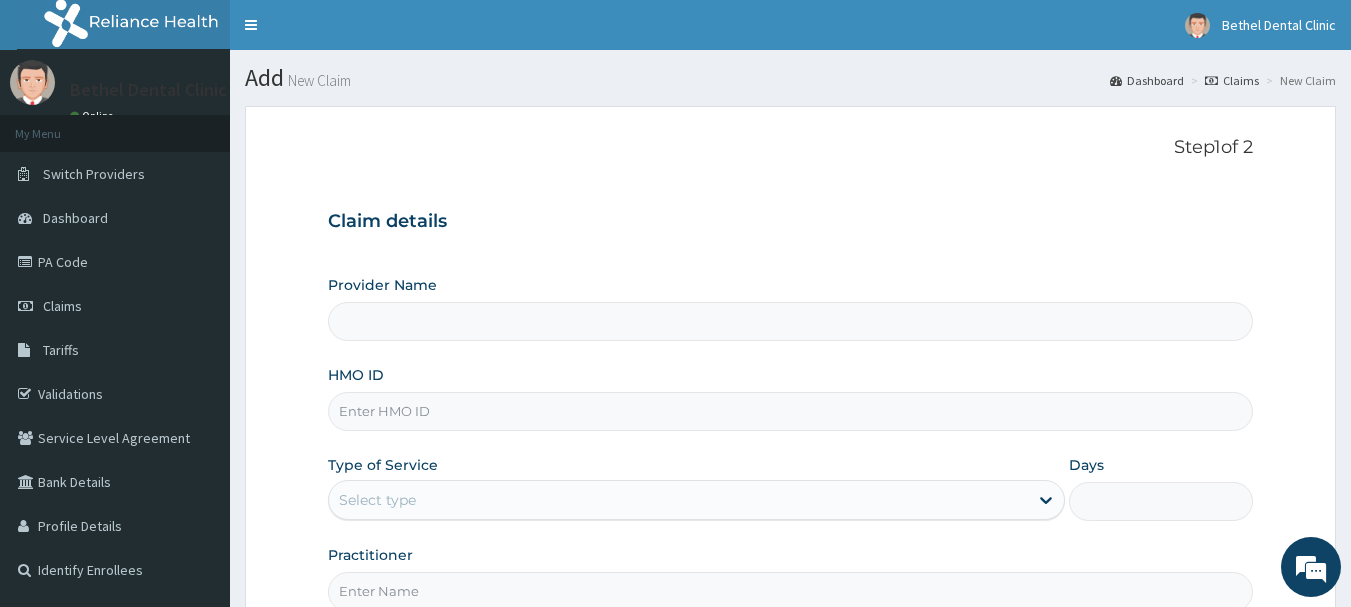 scroll, scrollTop: 0, scrollLeft: 0, axis: both 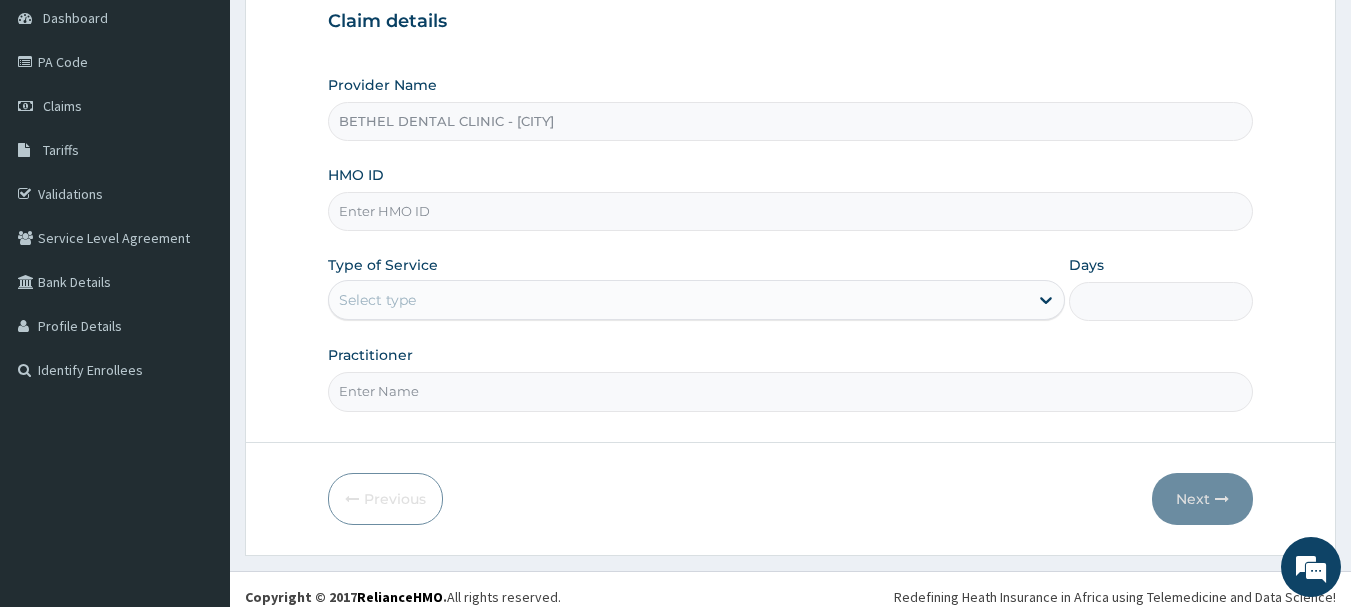 click on "HMO ID" at bounding box center [791, 211] 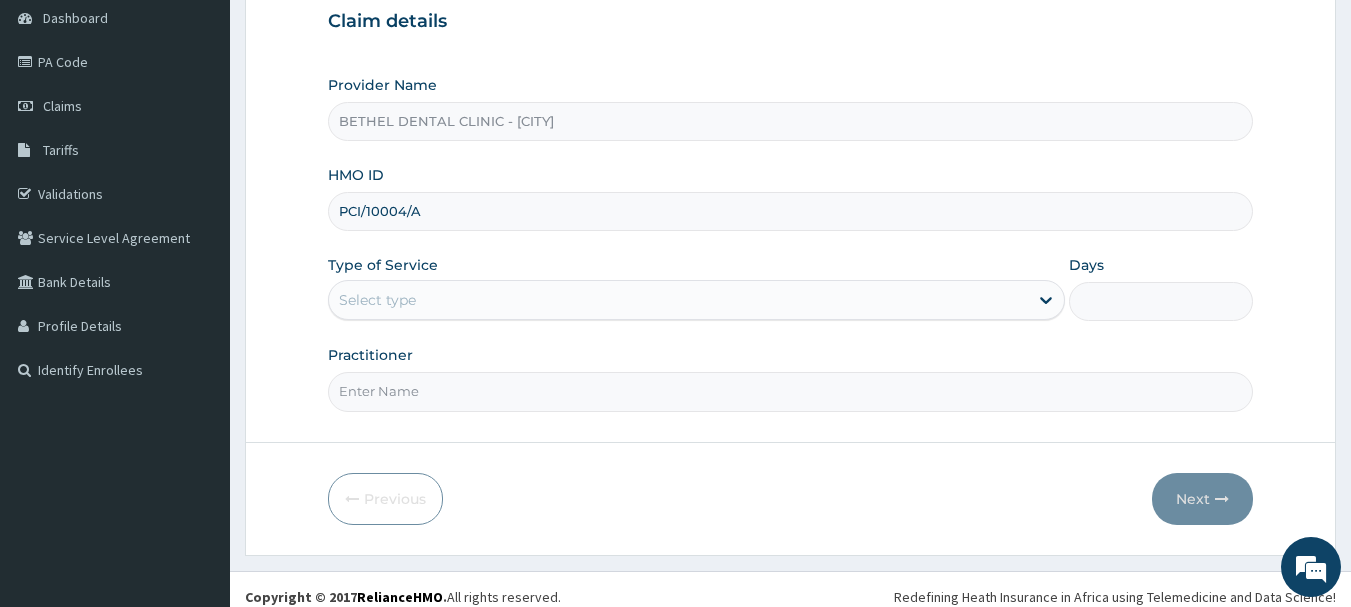 type on "PCI/10004/A" 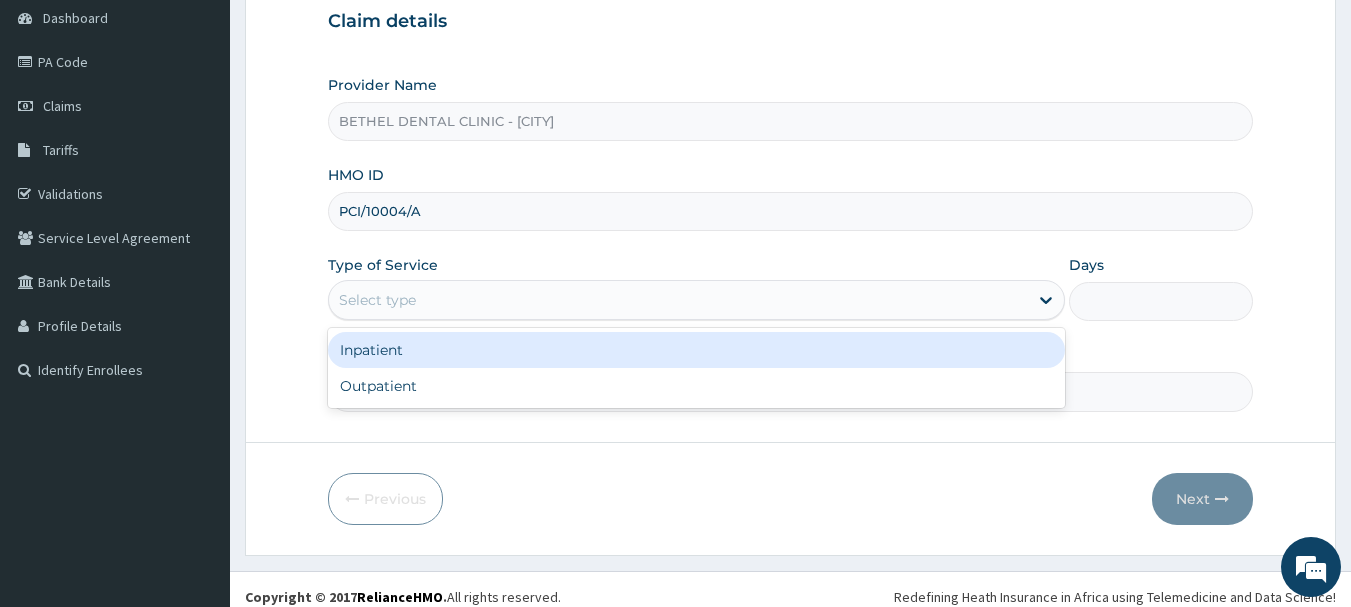 click on "Select type" at bounding box center [678, 300] 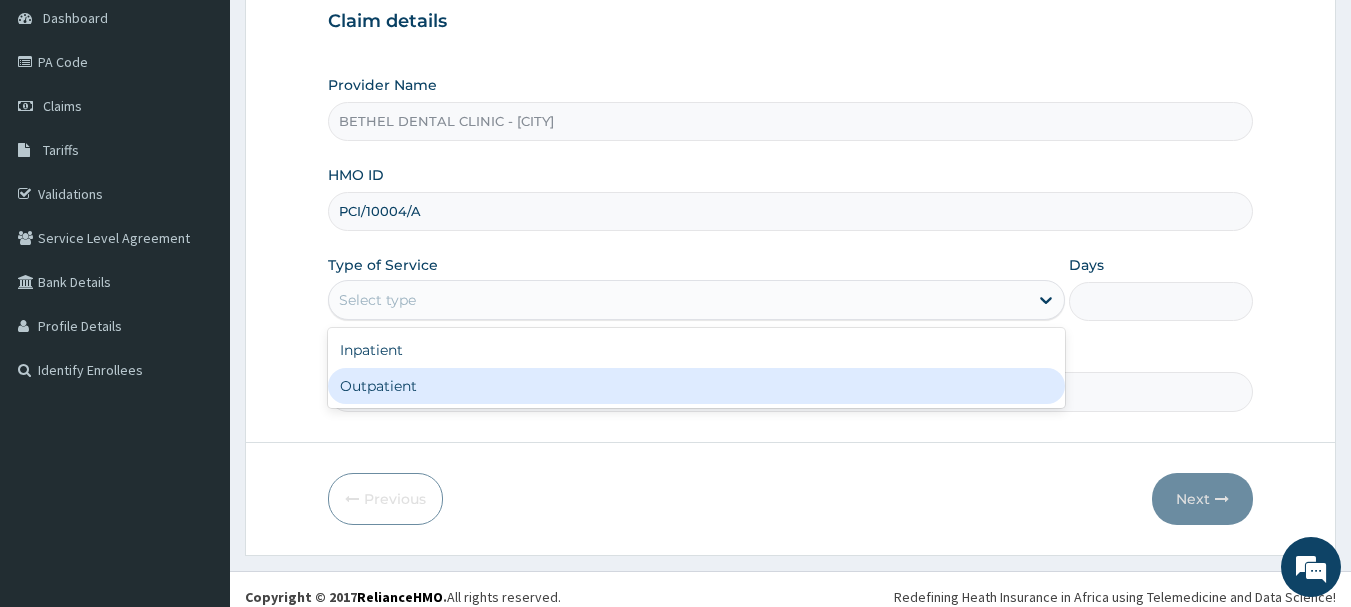 click on "Outpatient" at bounding box center (696, 386) 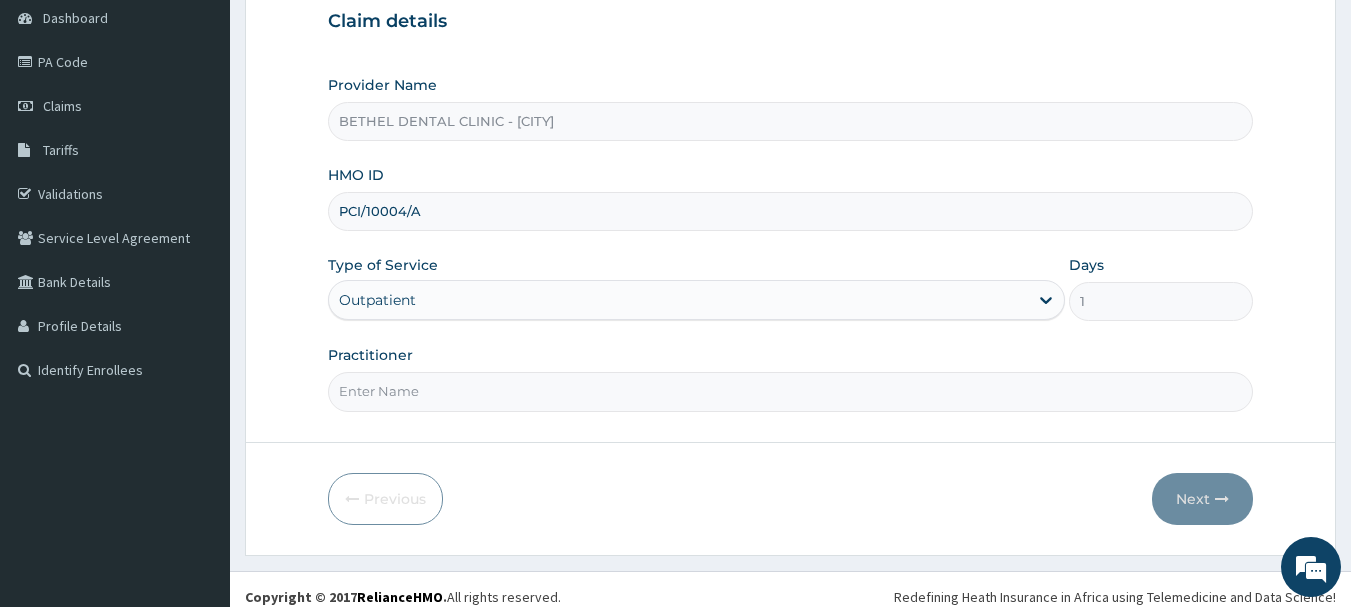 click on "Practitioner" at bounding box center [791, 391] 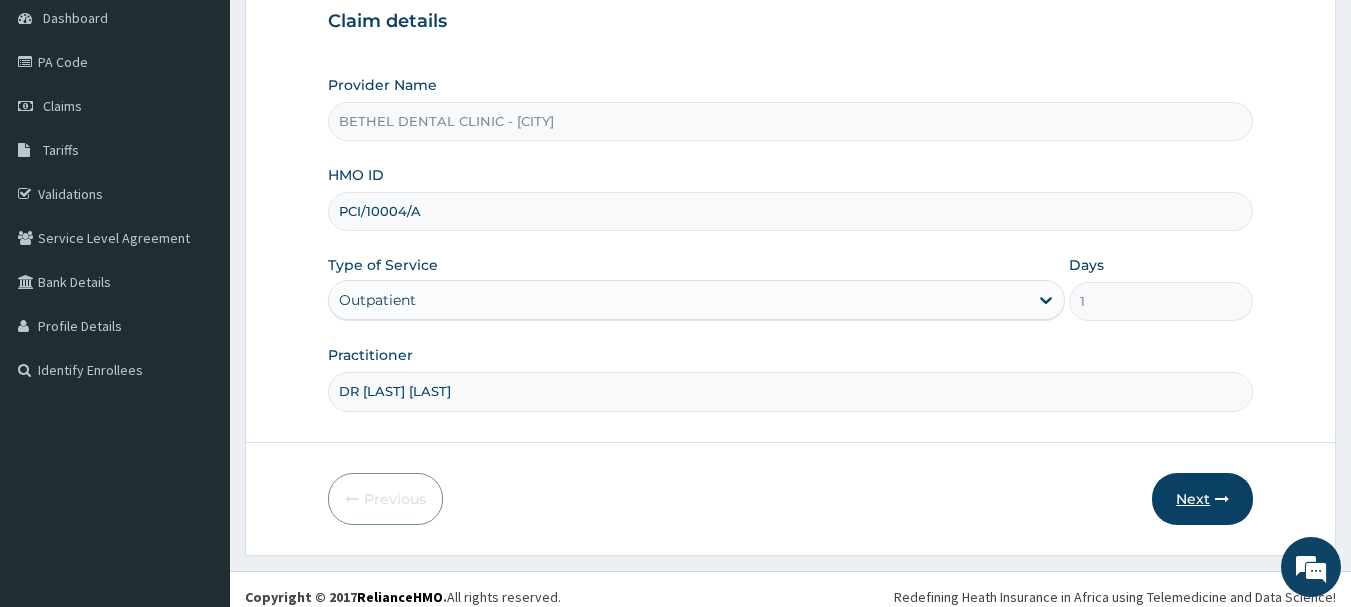 type on "DR ISIKWEI UCHE" 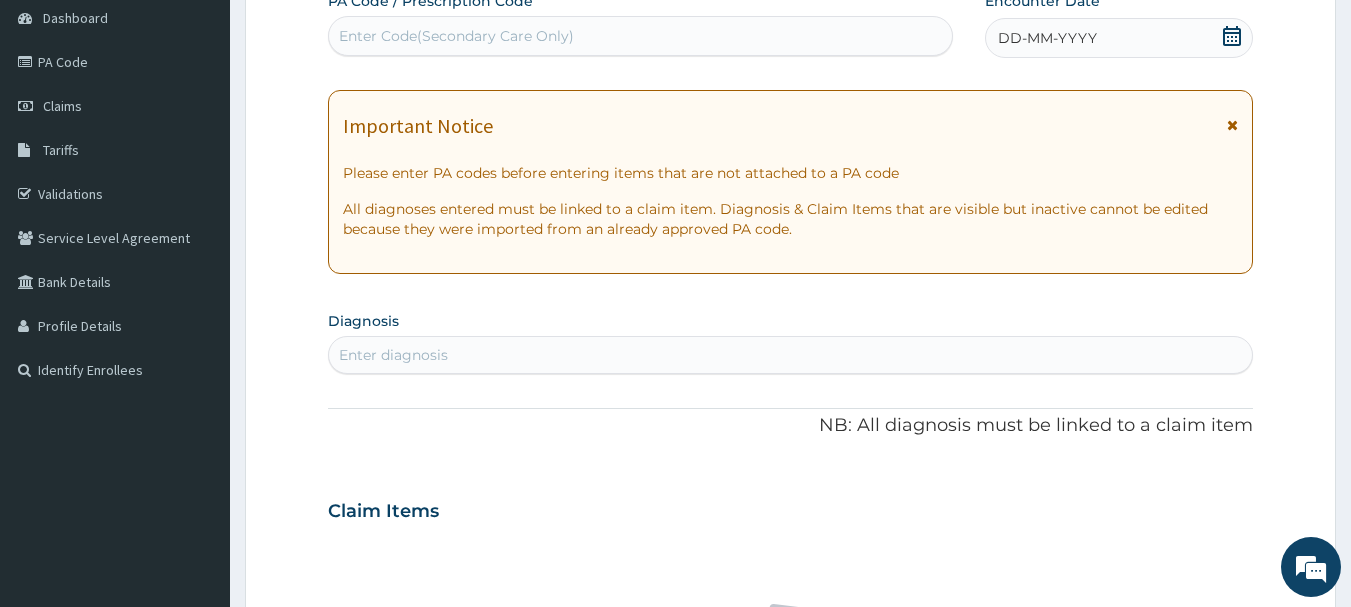 click on "Enter Code(Secondary Care Only)" at bounding box center [456, 36] 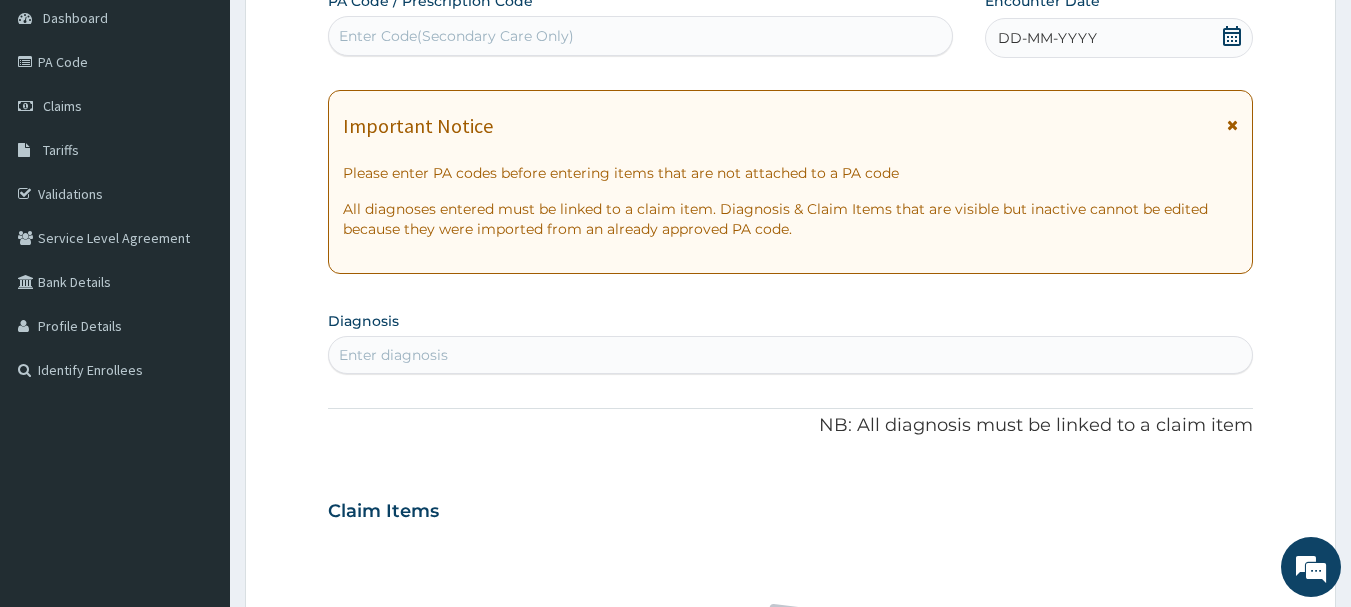 click on "Enter Code(Secondary Care Only)" at bounding box center [641, 36] 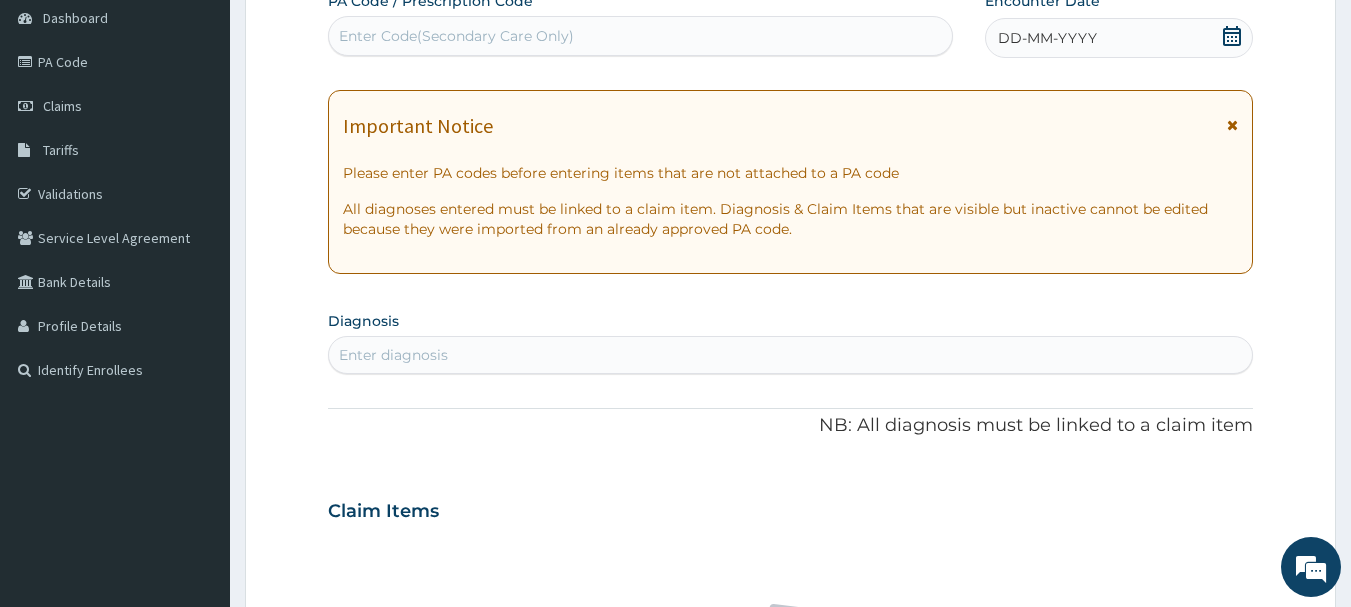 paste on "PA/B66A7B" 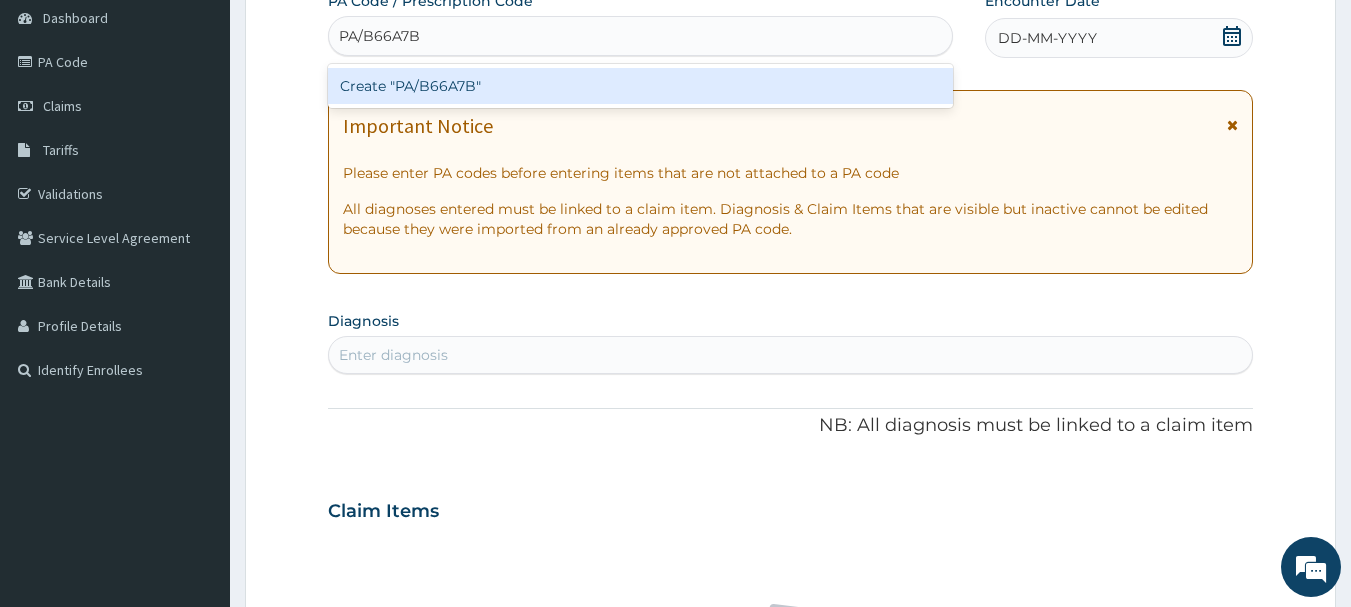 type on "PA/B66A7B" 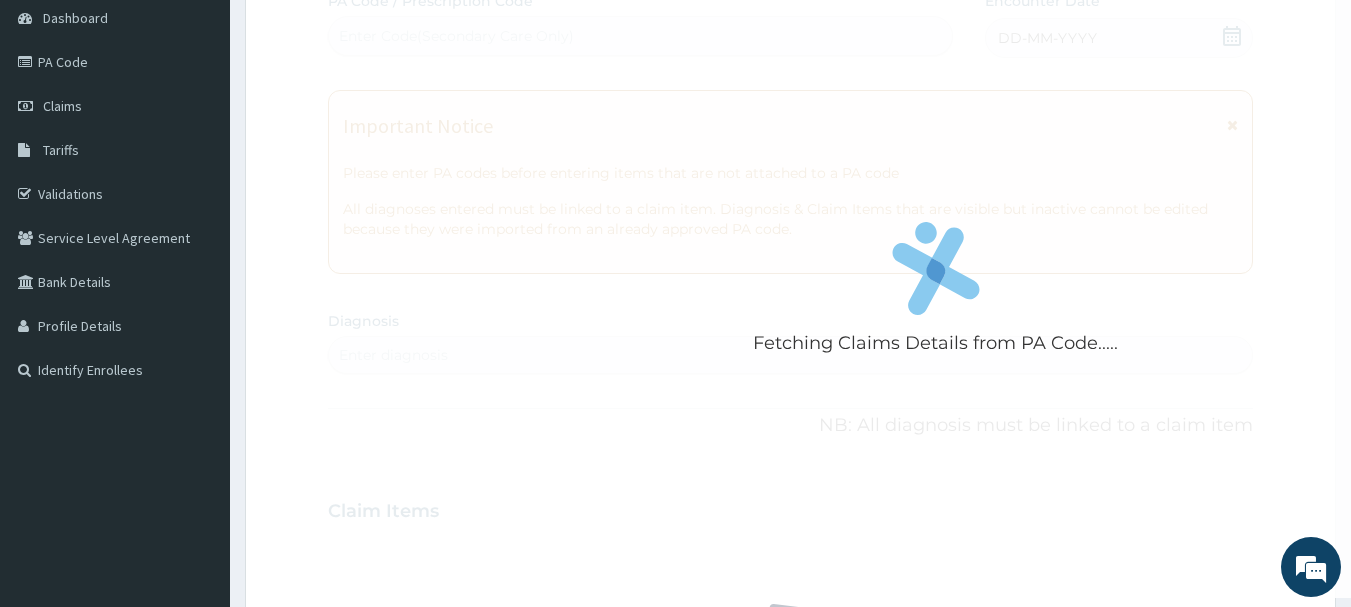 click on "Fetching Claims Details from PA Code..... PA Code / Prescription Code Enter Code(Secondary Care Only) Encounter Date DD-MM-YYYY Important Notice Please enter PA codes before entering items that are not attached to a PA code   All diagnoses entered must be linked to a claim item. Diagnosis & Claim Items that are visible but inactive cannot be edited because they were imported from an already approved PA code. Diagnosis Enter diagnosis NB: All diagnosis must be linked to a claim item Claim Items No claim item Types Select Type Item Select Item Pair Diagnosis Select Diagnosis Unit Price 0 Add Comment" at bounding box center (791, 508) 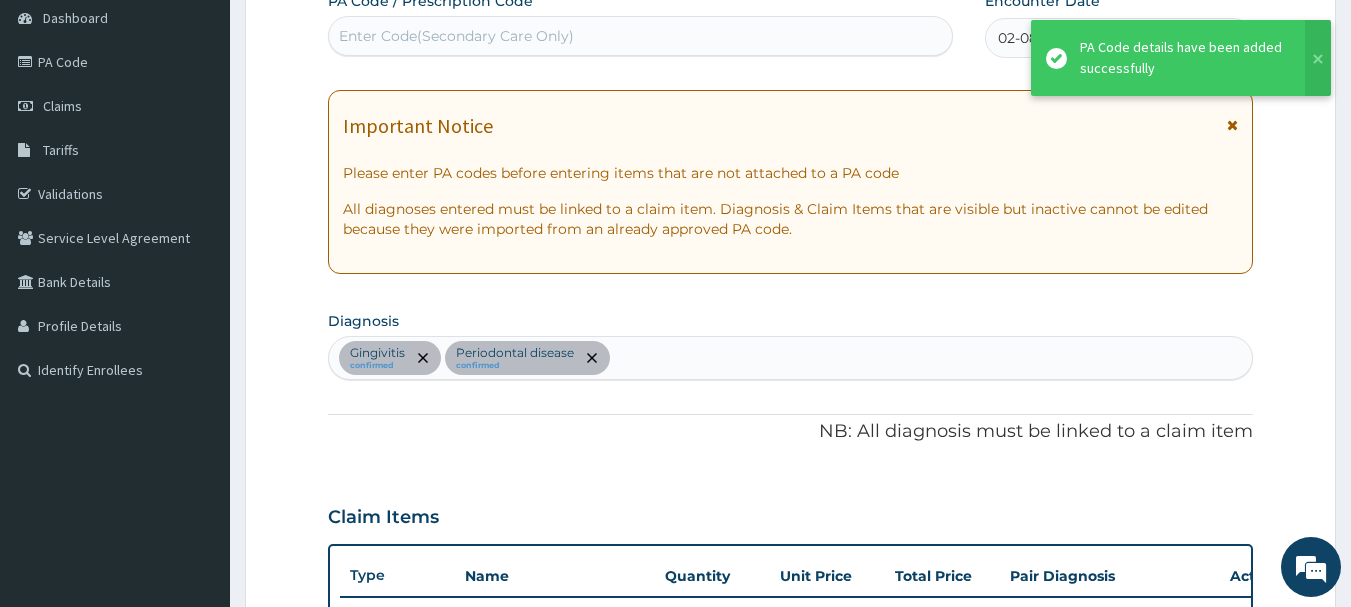 scroll, scrollTop: 679, scrollLeft: 0, axis: vertical 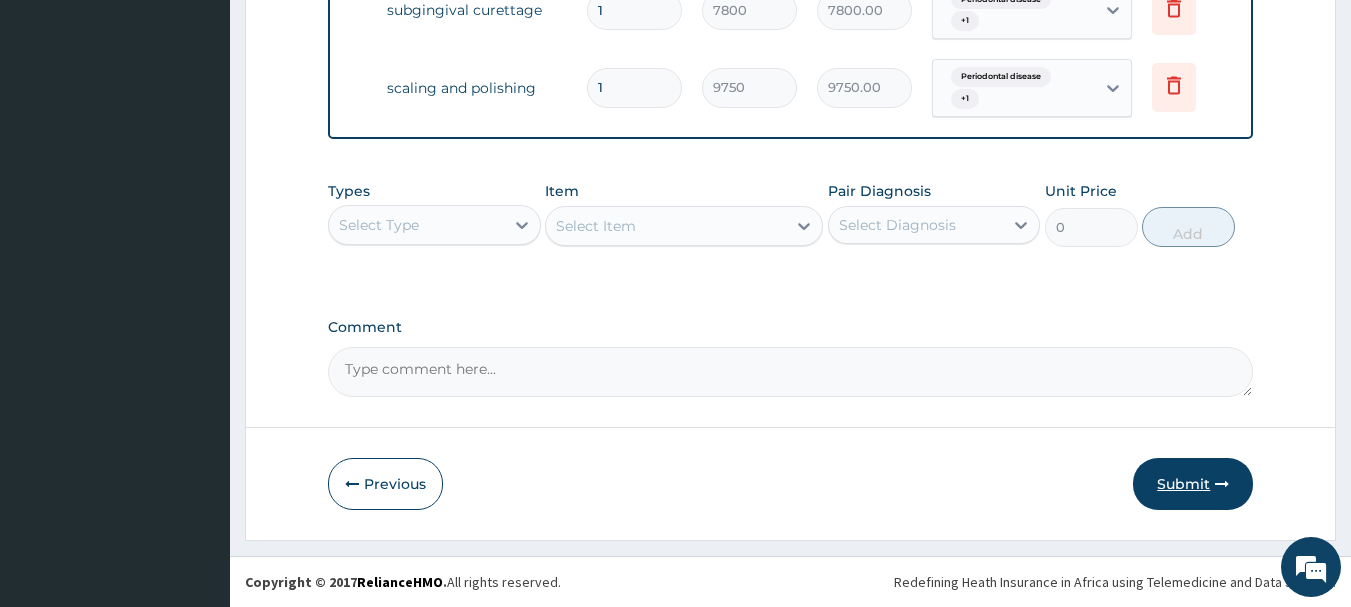 click on "Submit" at bounding box center [1193, 484] 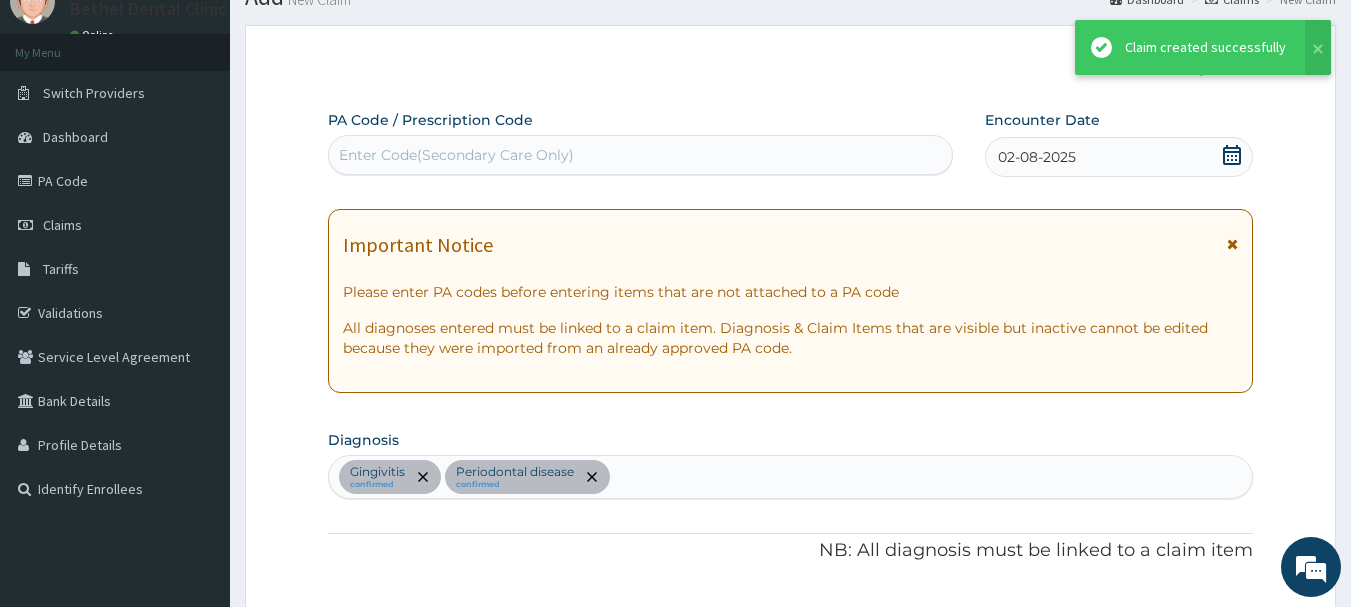 scroll, scrollTop: 910, scrollLeft: 0, axis: vertical 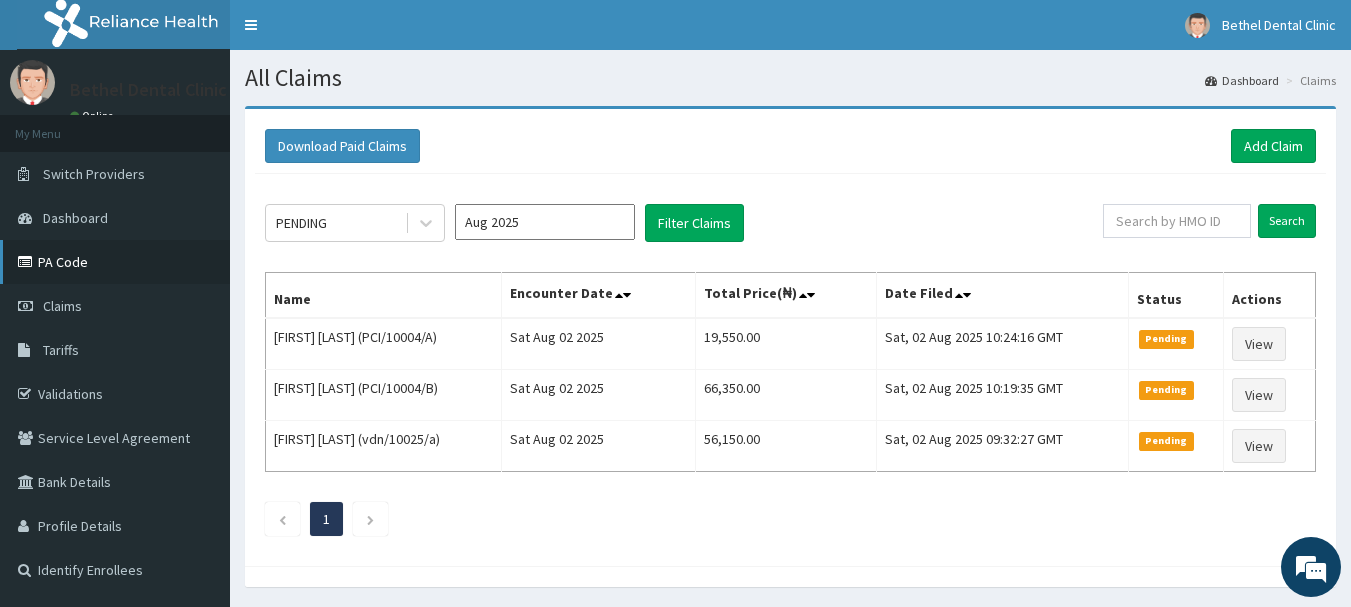 click on "PA Code" at bounding box center (115, 262) 